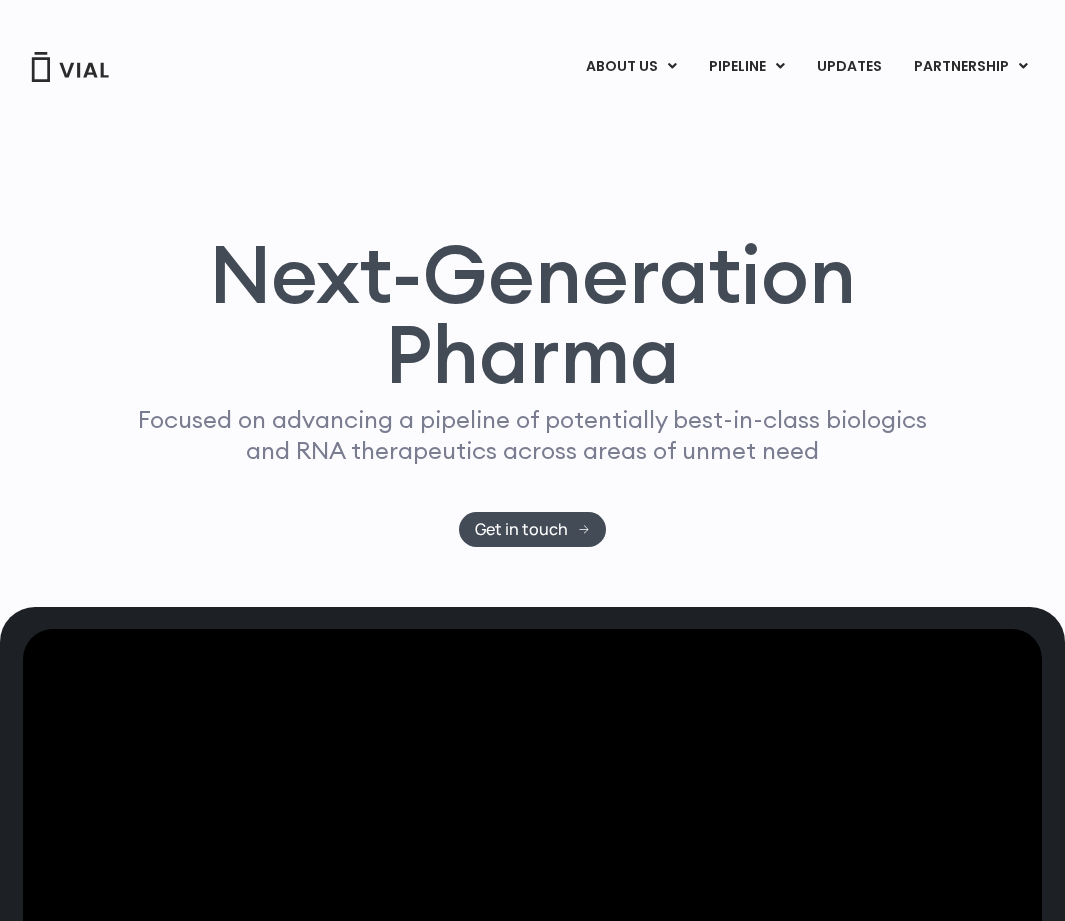 scroll, scrollTop: 0, scrollLeft: 0, axis: both 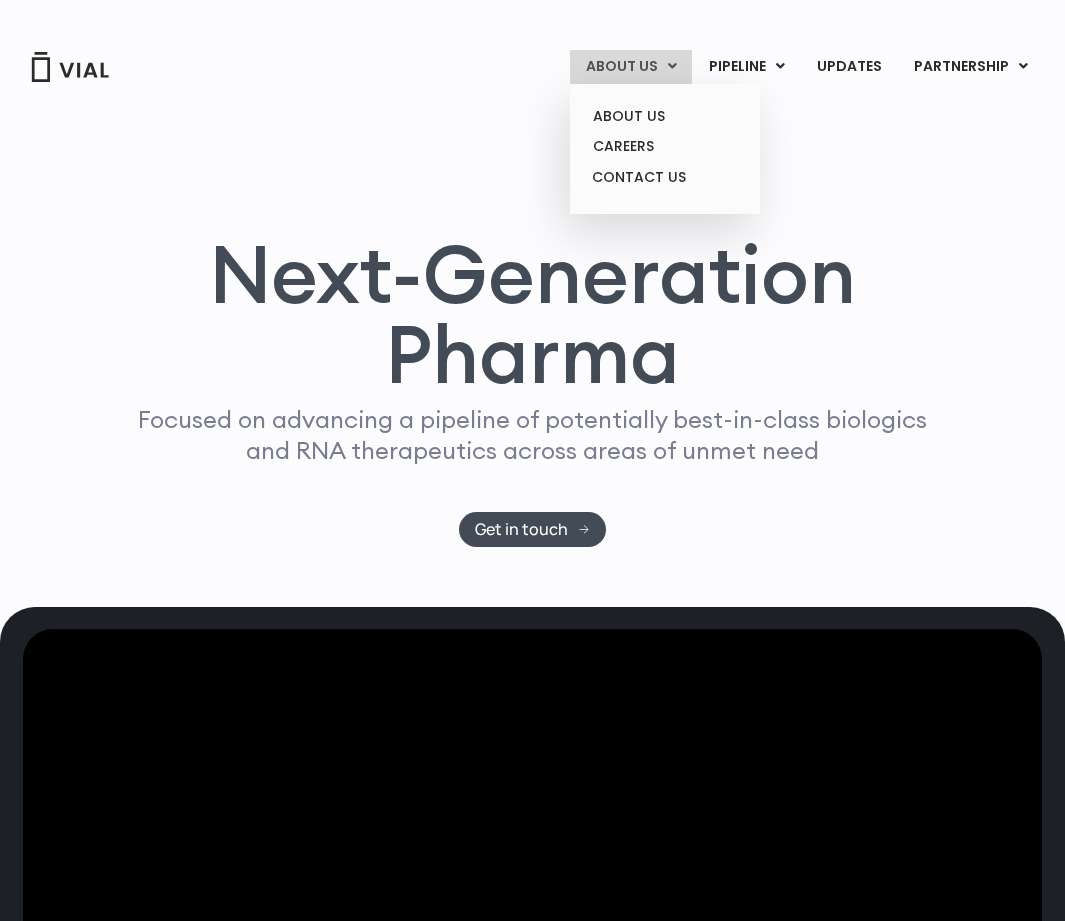click on "ABOUT US" at bounding box center (631, 67) 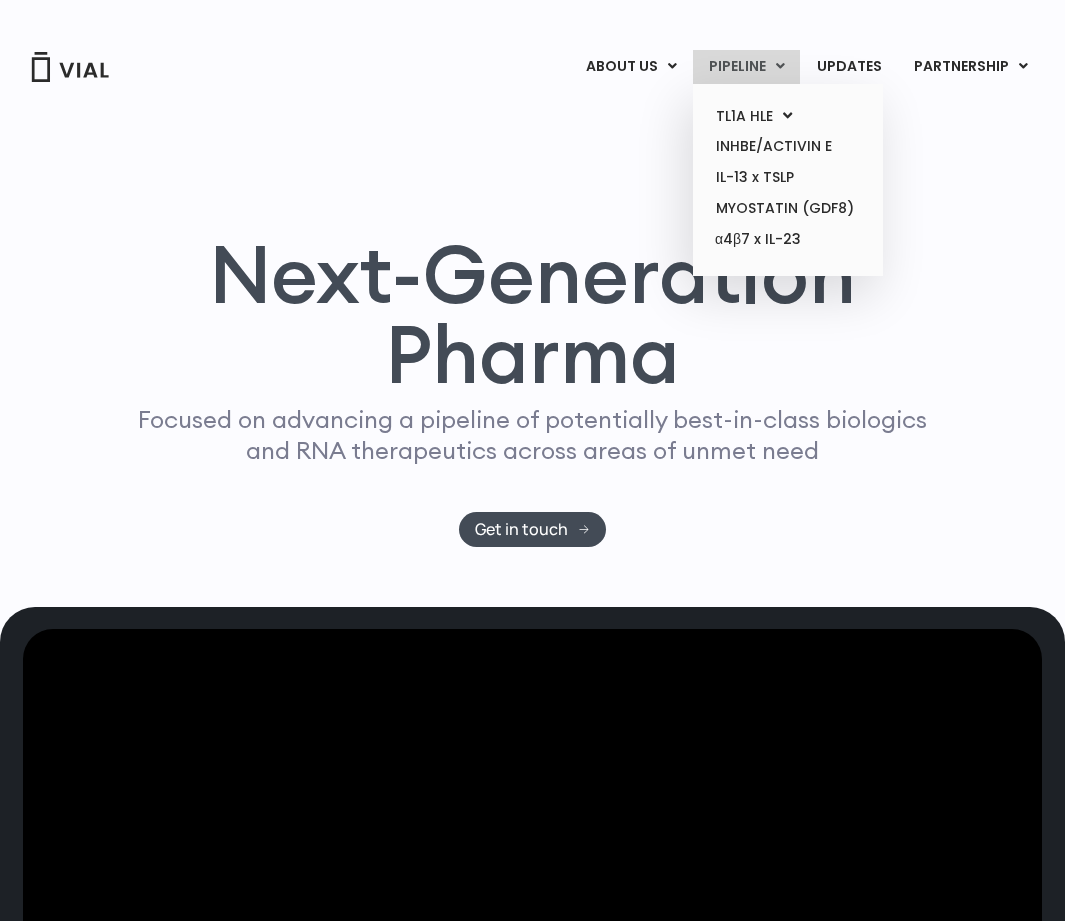 click on "PIPELINE" at bounding box center [746, 67] 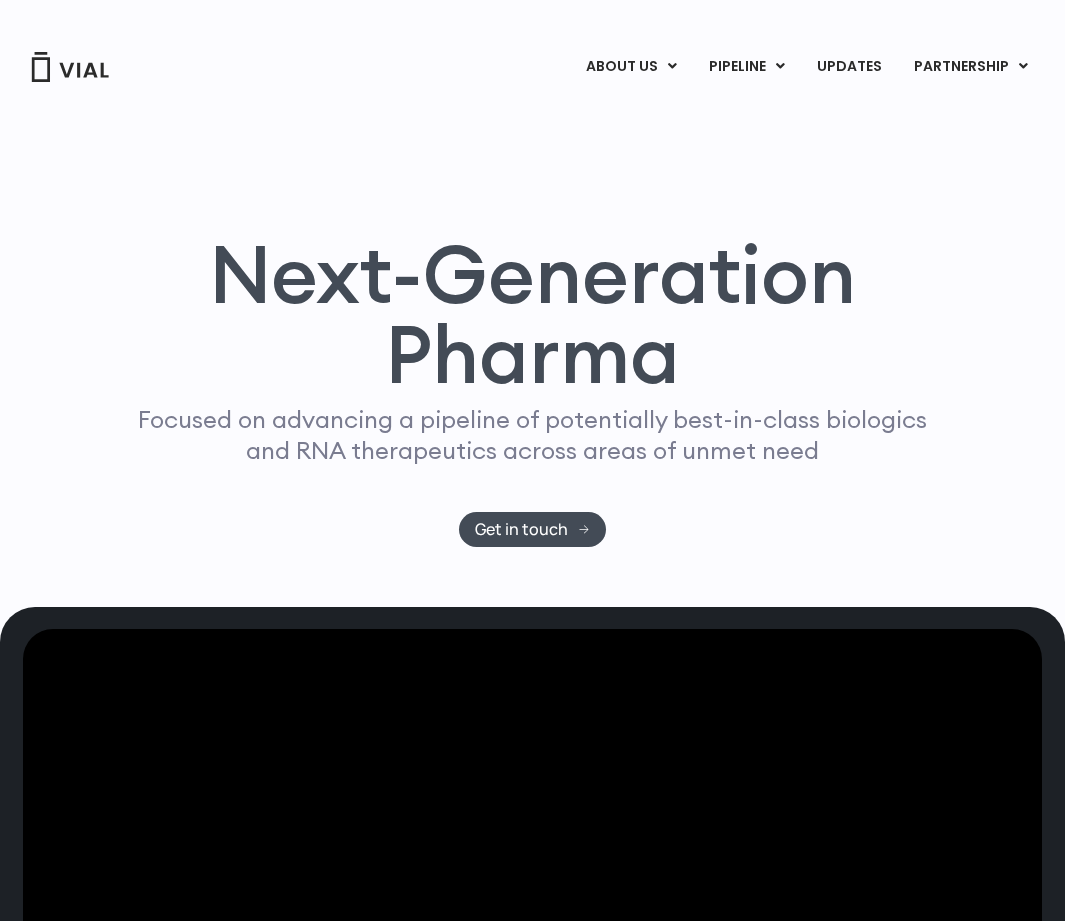 scroll, scrollTop: 368, scrollLeft: 0, axis: vertical 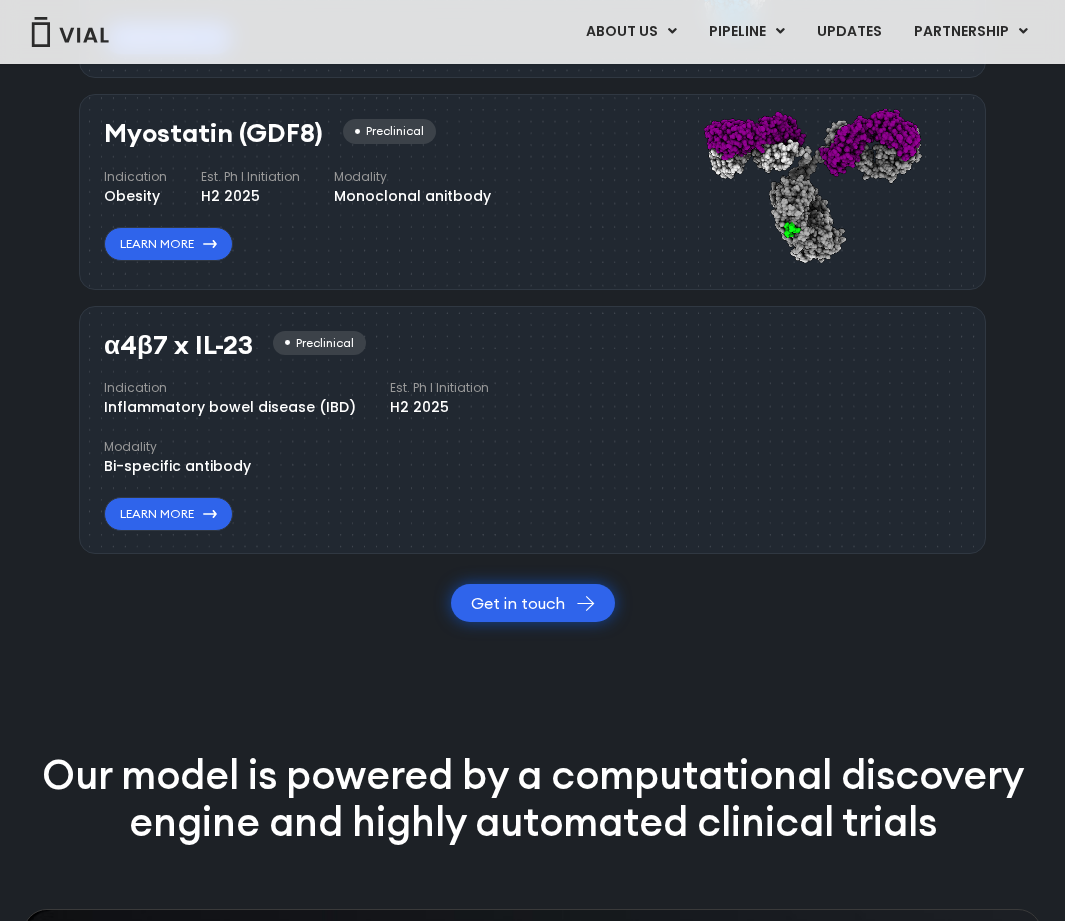 click on "Get in touch" at bounding box center (533, 603) 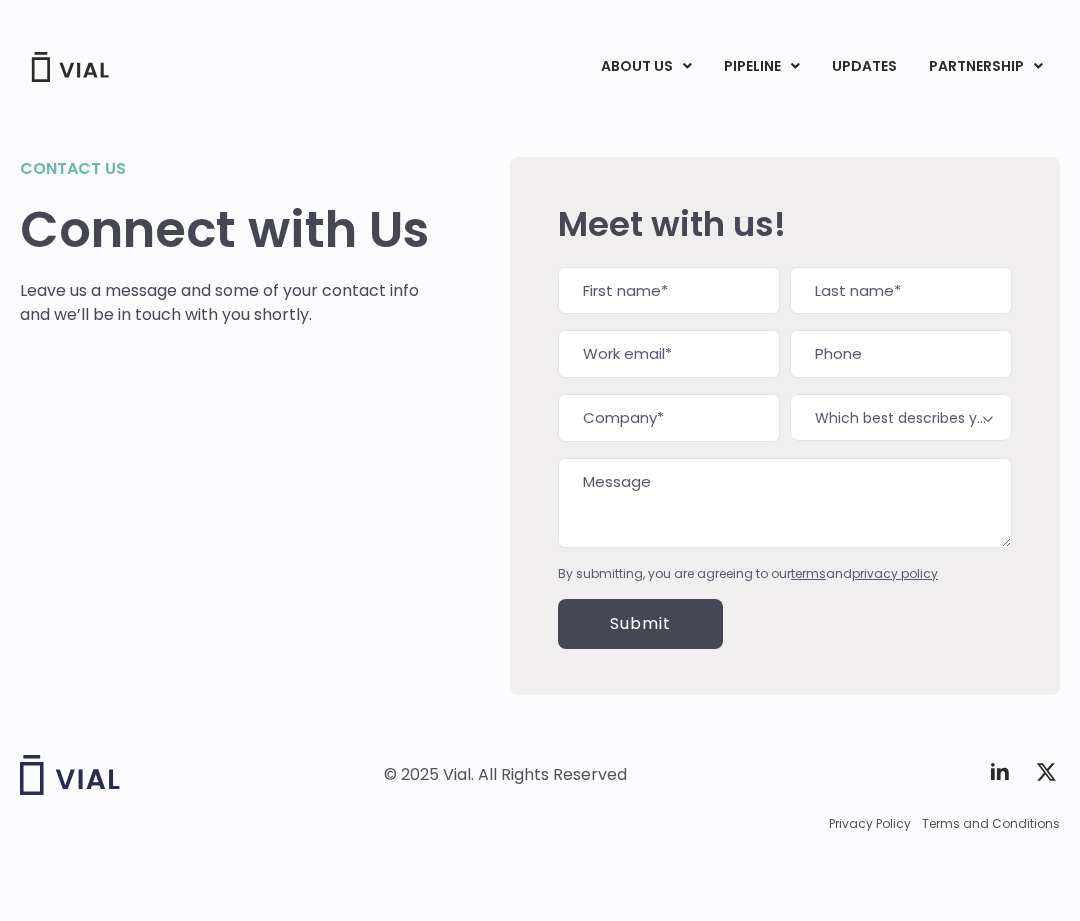 scroll, scrollTop: 0, scrollLeft: 0, axis: both 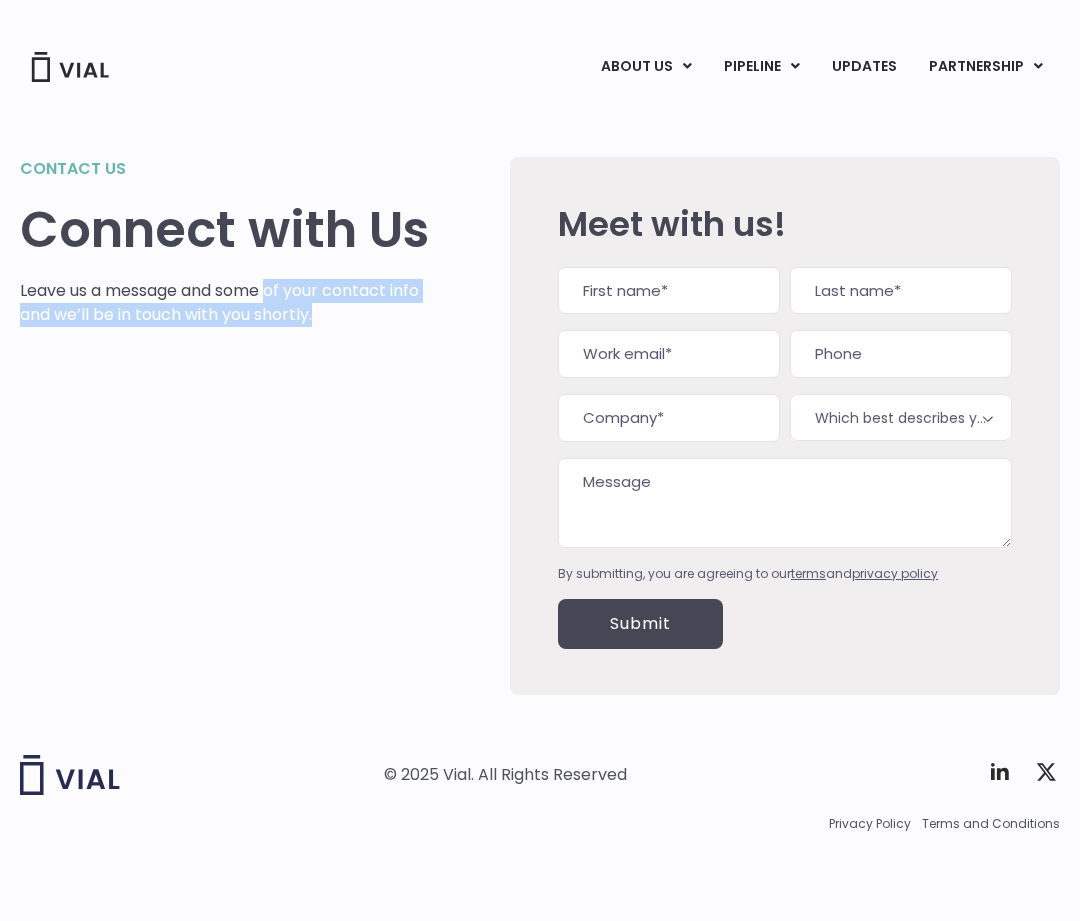 drag, startPoint x: 283, startPoint y: 298, endPoint x: 344, endPoint y: 348, distance: 78.873314 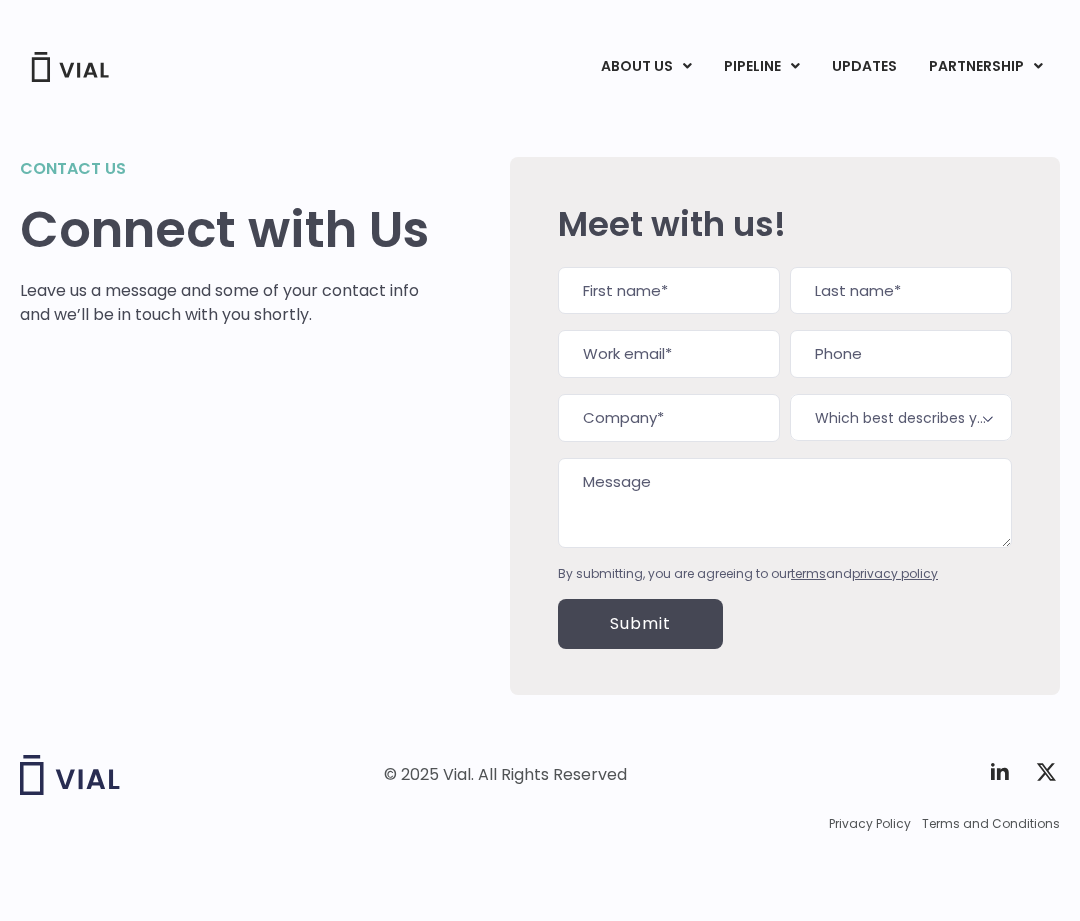 click on "Contact us
Connect with Us
Leave us a message and some of your contact info and we’ll be in touch with you shortly." at bounding box center [235, 426] 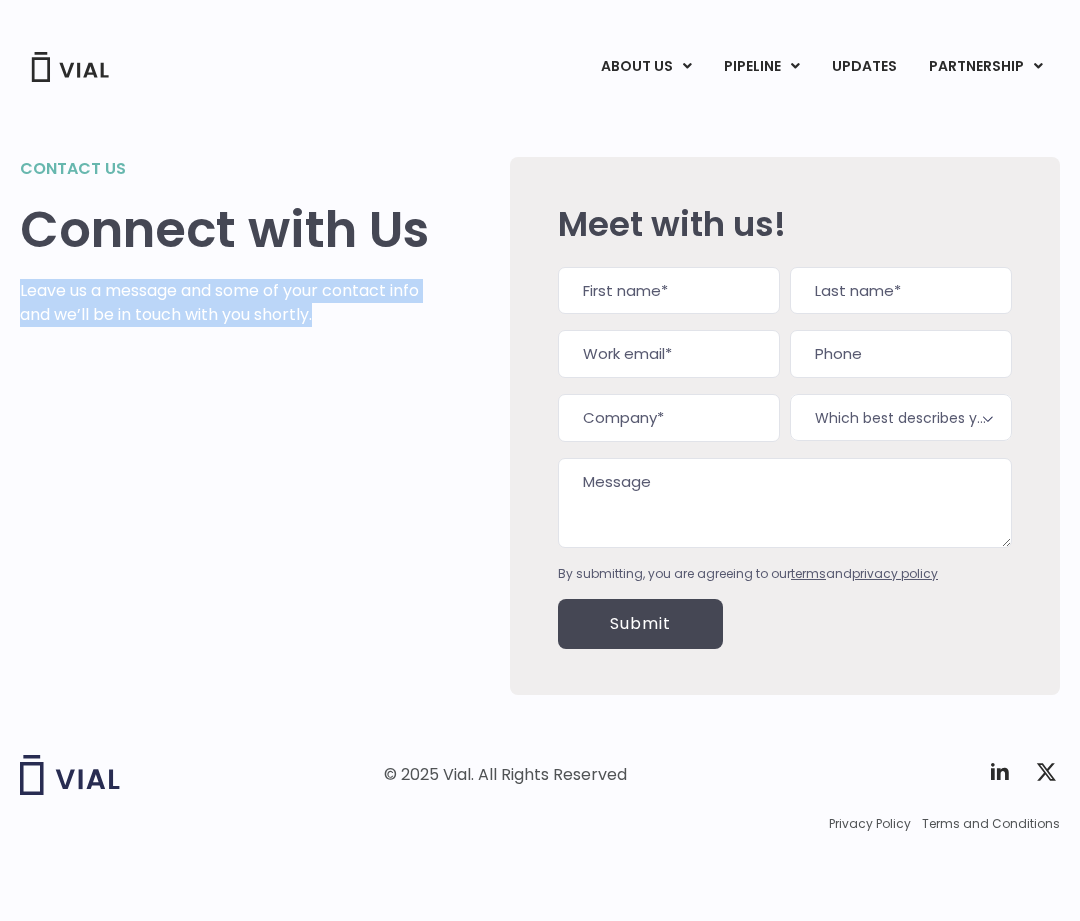 drag, startPoint x: 410, startPoint y: 355, endPoint x: 118, endPoint y: 275, distance: 302.76062 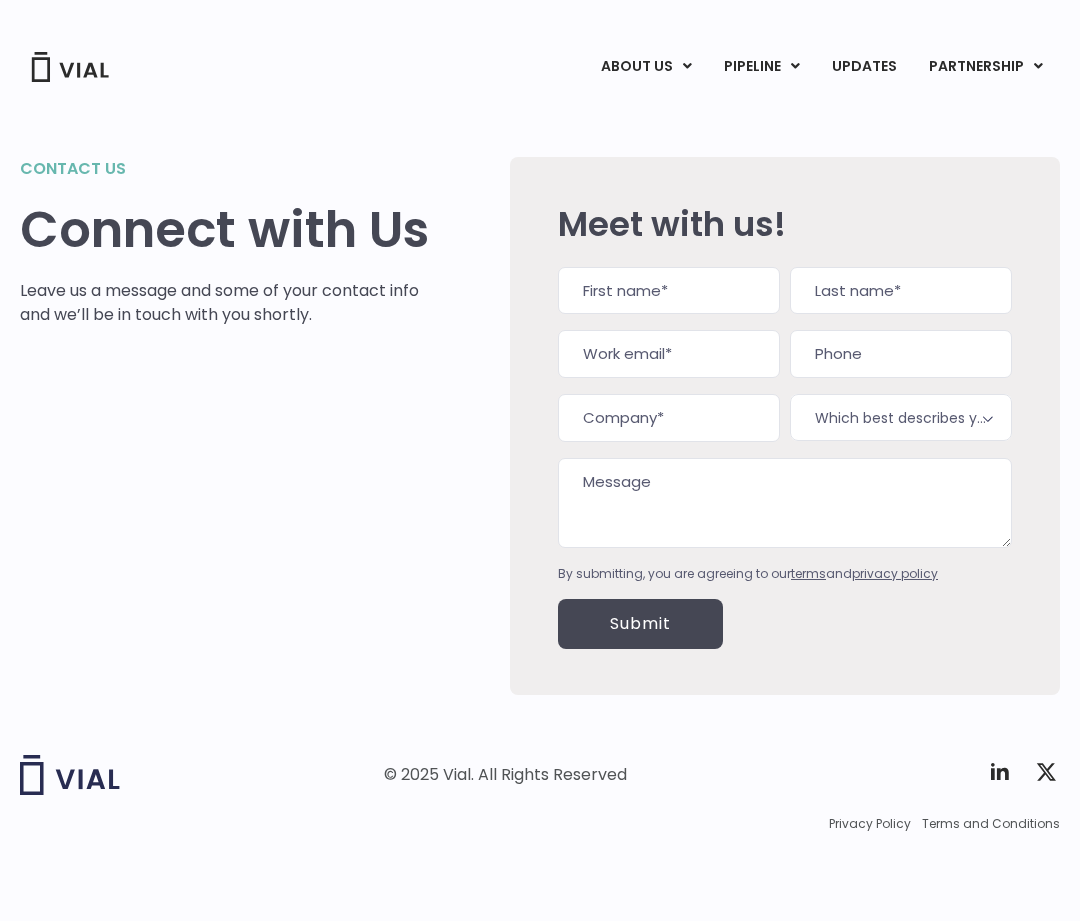 click on "Leave us a message and some of your contact info and we’ll be in touch with you shortly." at bounding box center (235, 303) 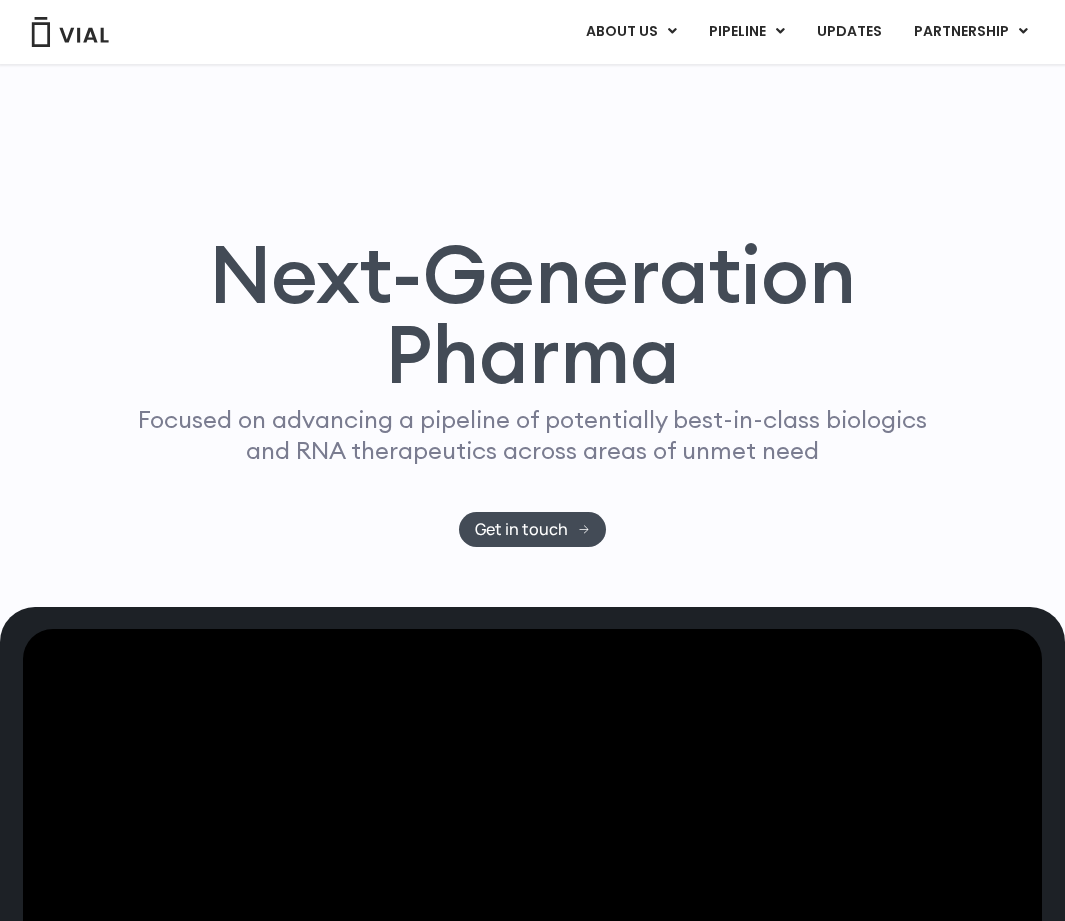 scroll, scrollTop: 2104, scrollLeft: 0, axis: vertical 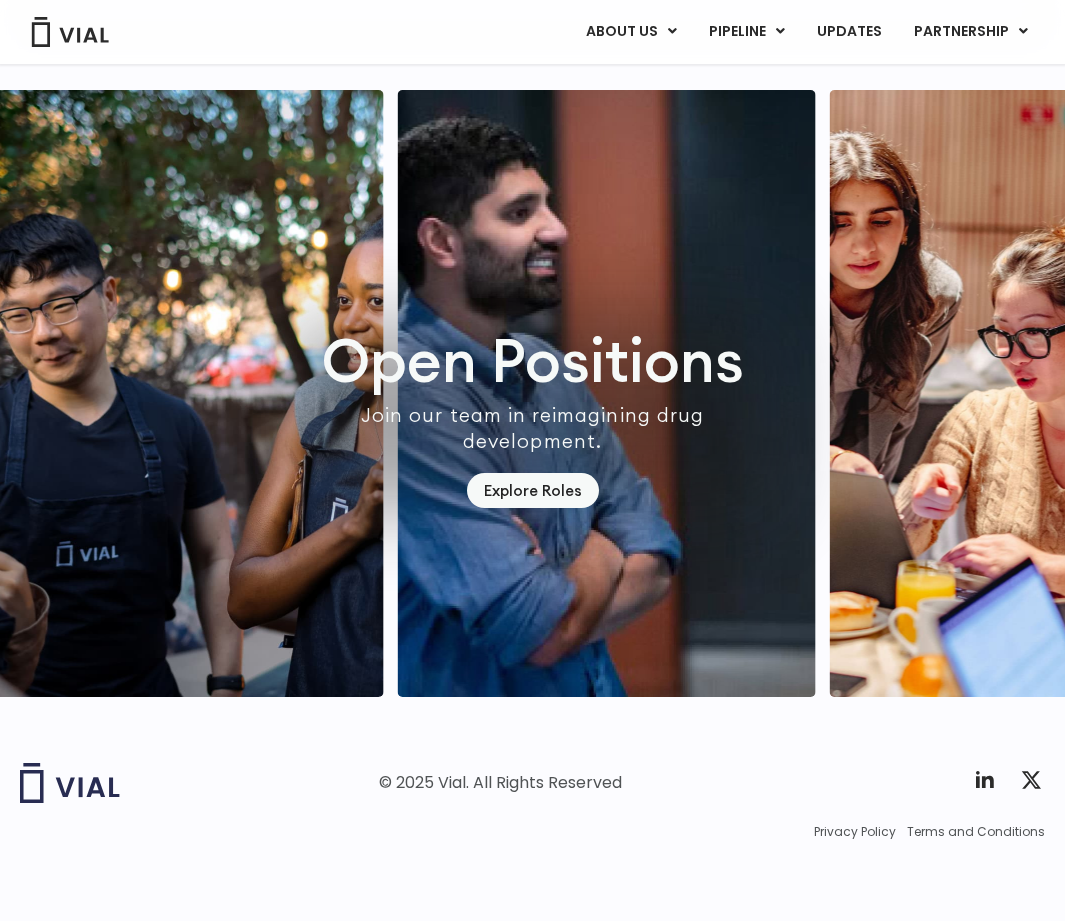 click at bounding box center [607, 393] 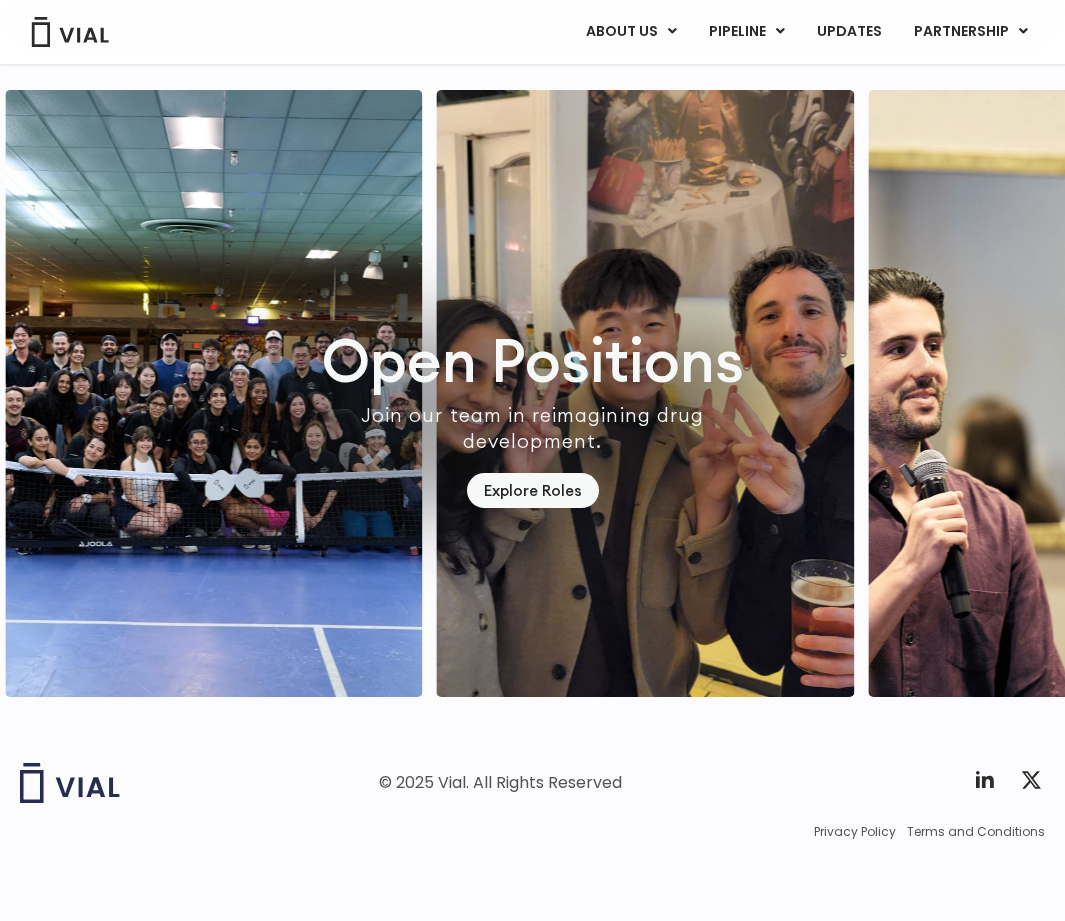 click at bounding box center [-2053, 393] 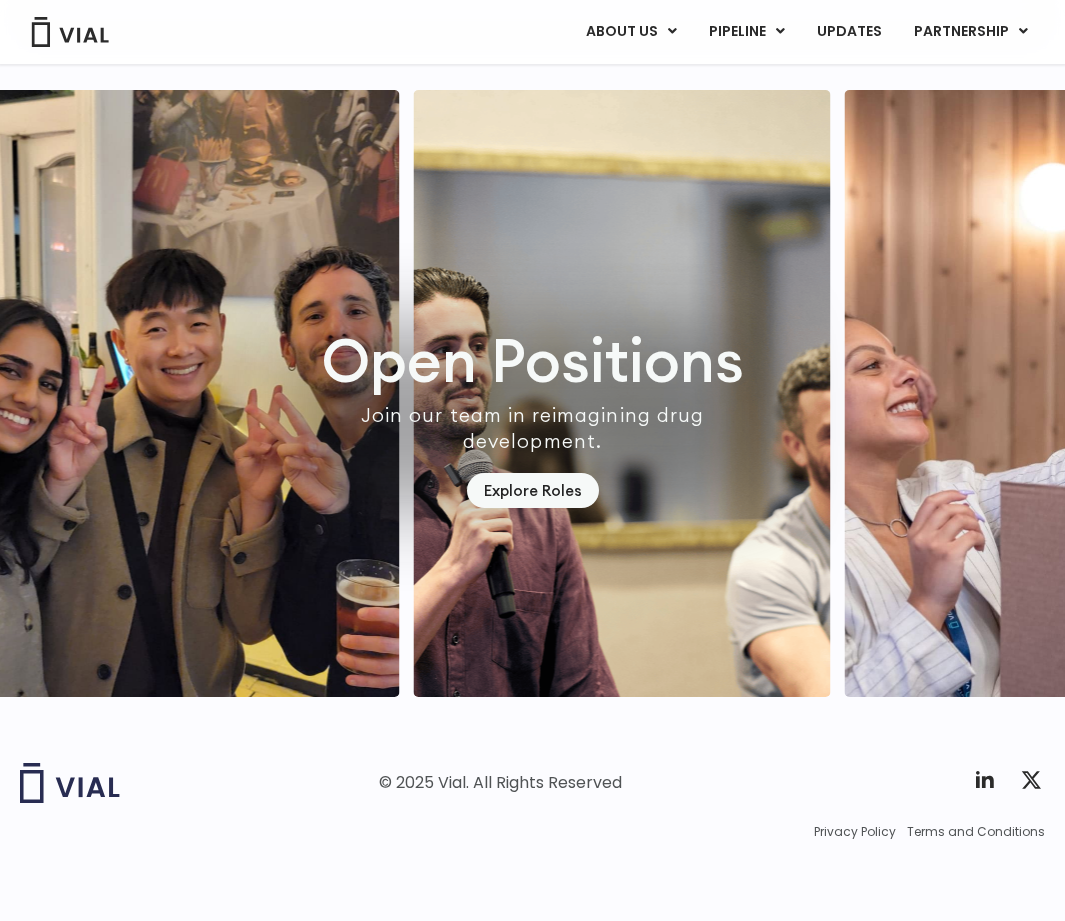click at bounding box center [-2508, 393] 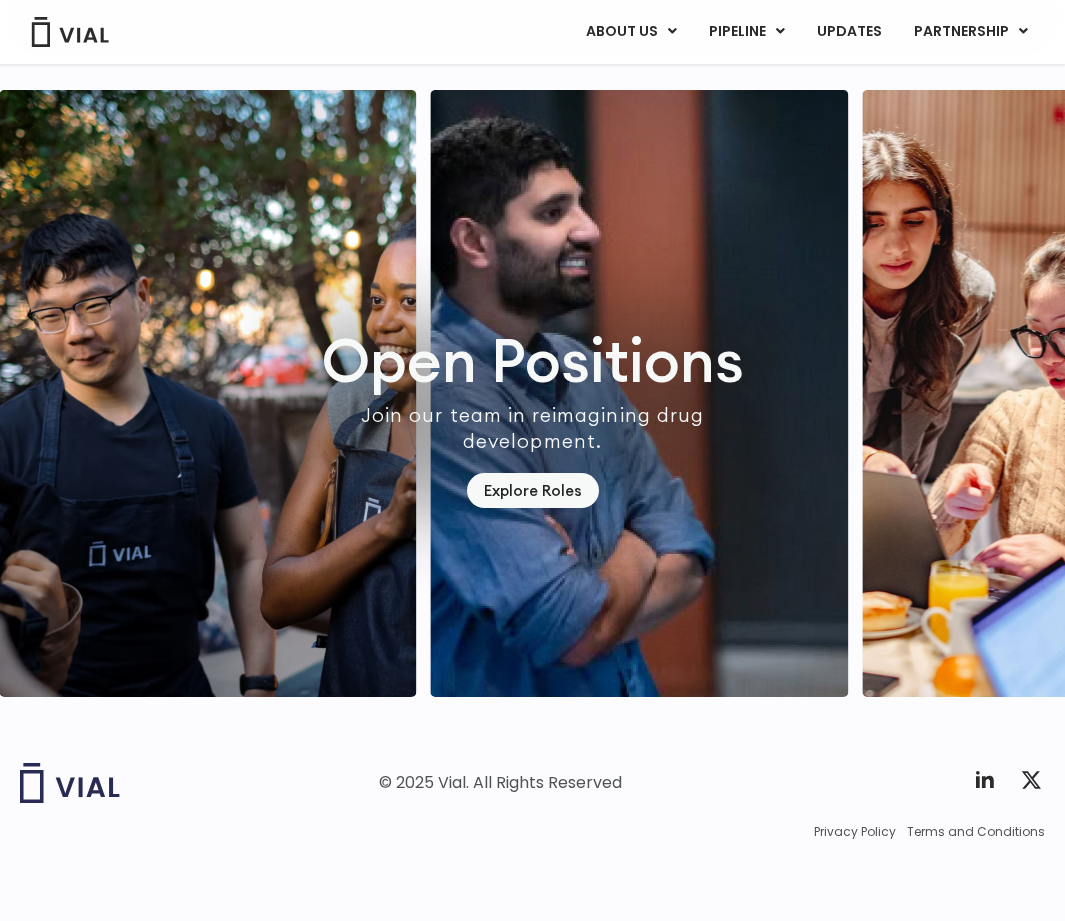 click at bounding box center [-764, 393] 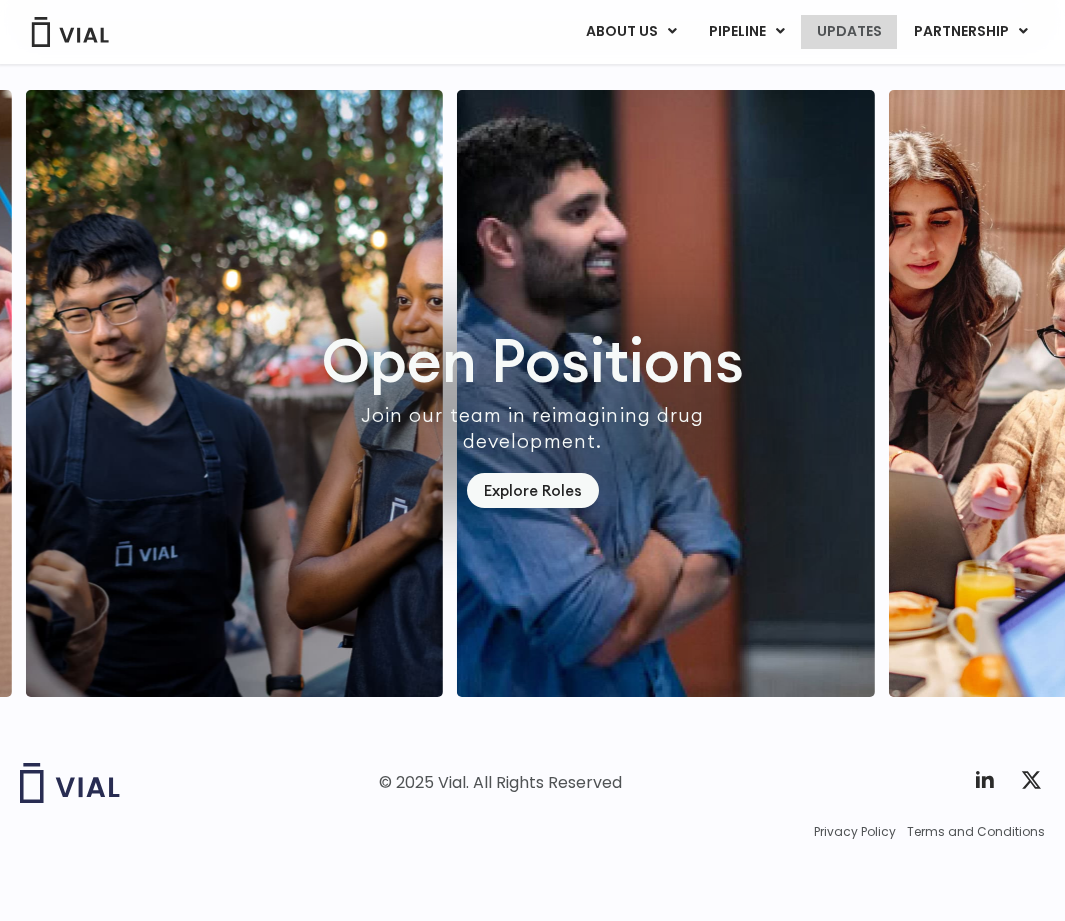 click on "UPDATES" at bounding box center (849, 32) 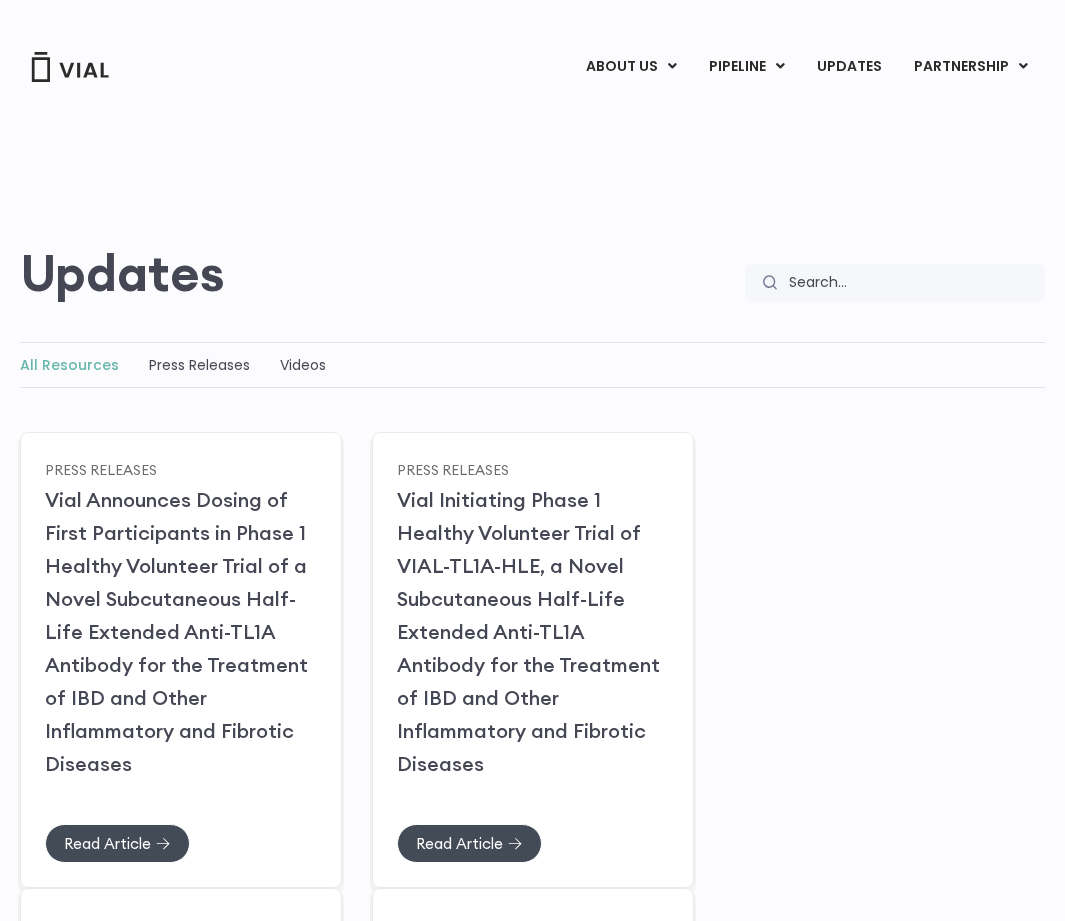 scroll, scrollTop: 0, scrollLeft: 0, axis: both 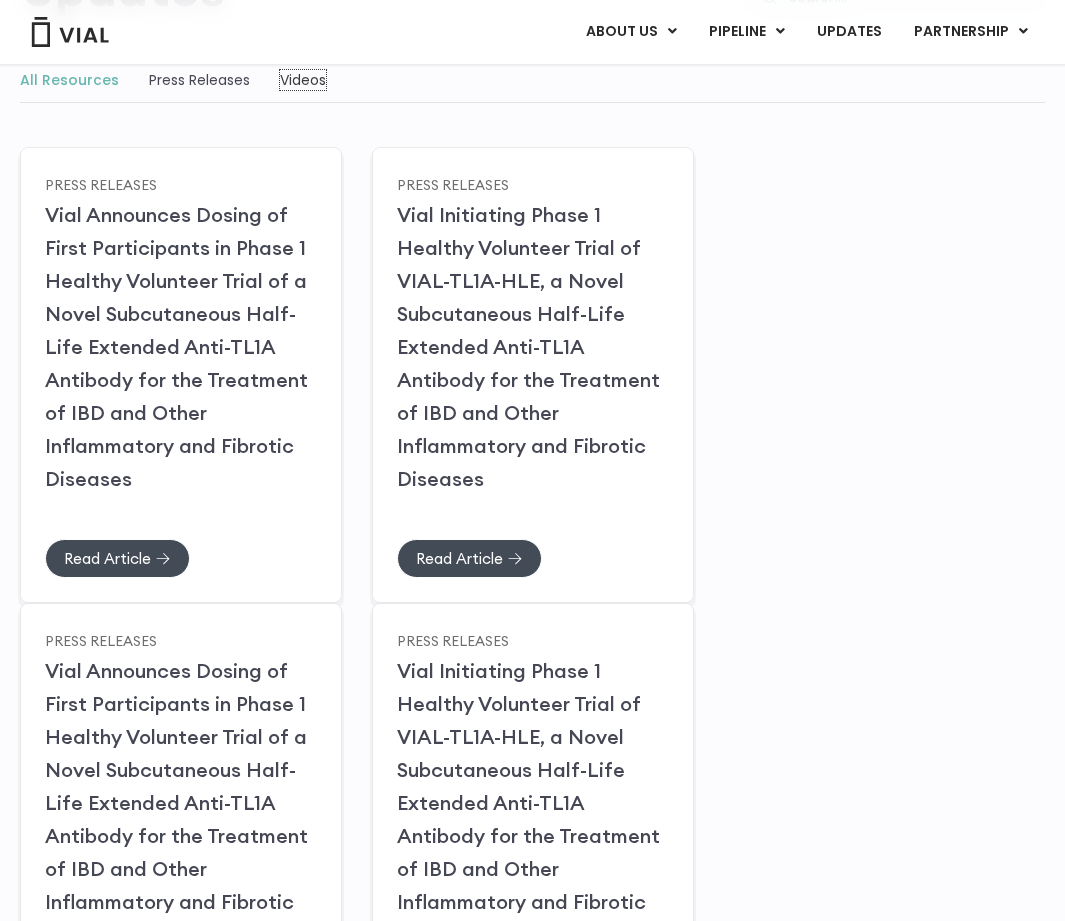 click on "Videos" at bounding box center [303, 80] 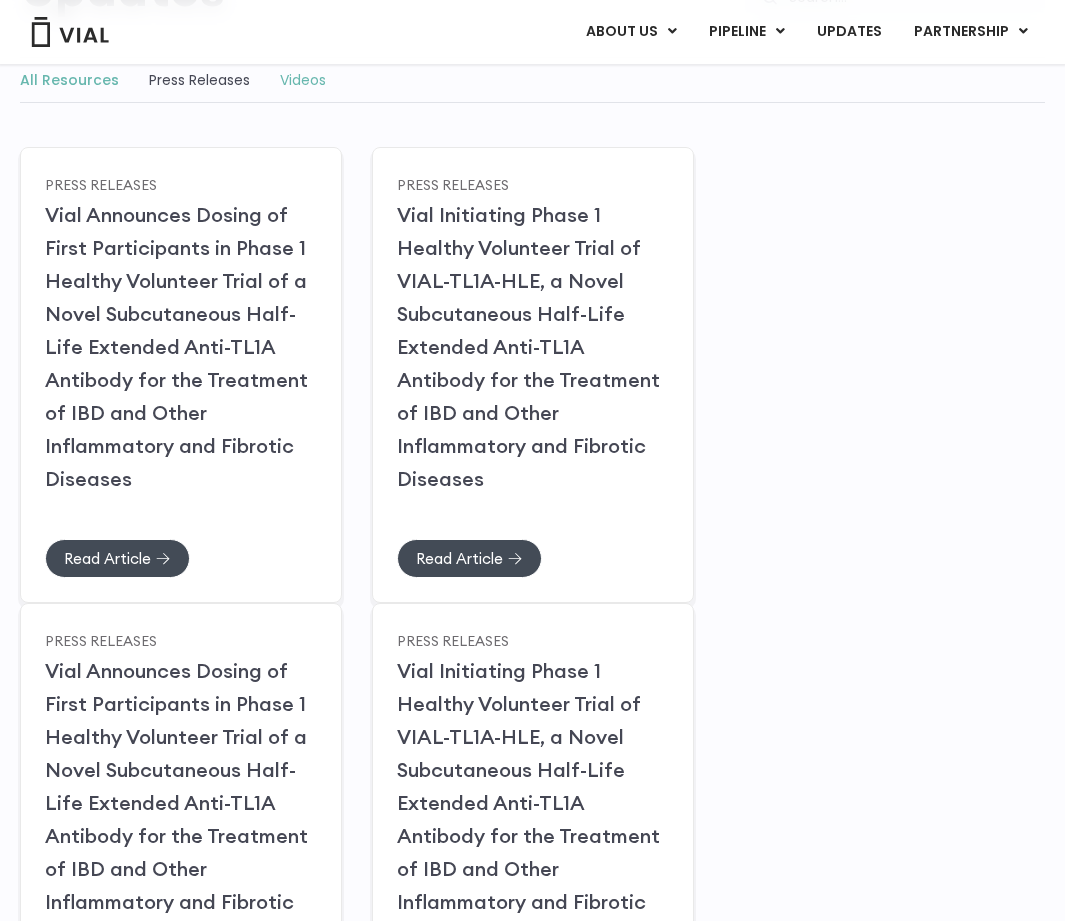 click on "Videos" at bounding box center (303, 80) 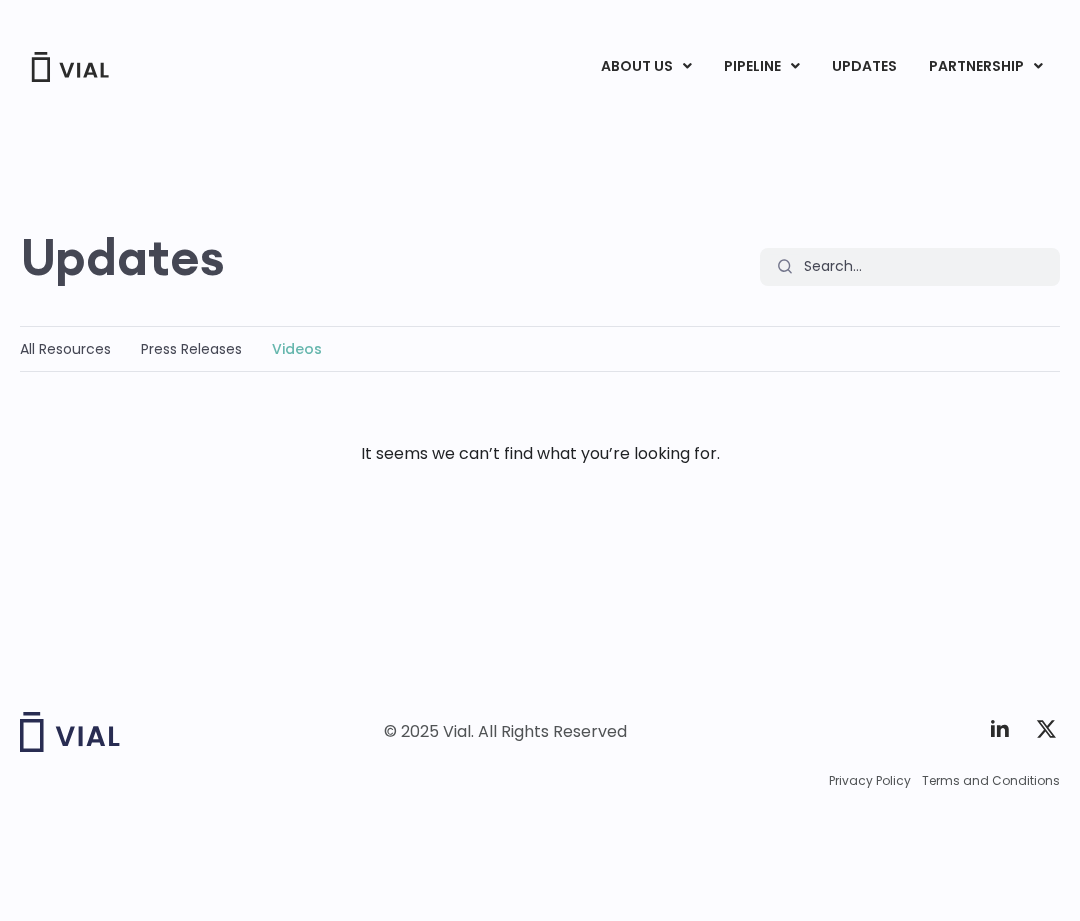 scroll, scrollTop: 0, scrollLeft: 0, axis: both 